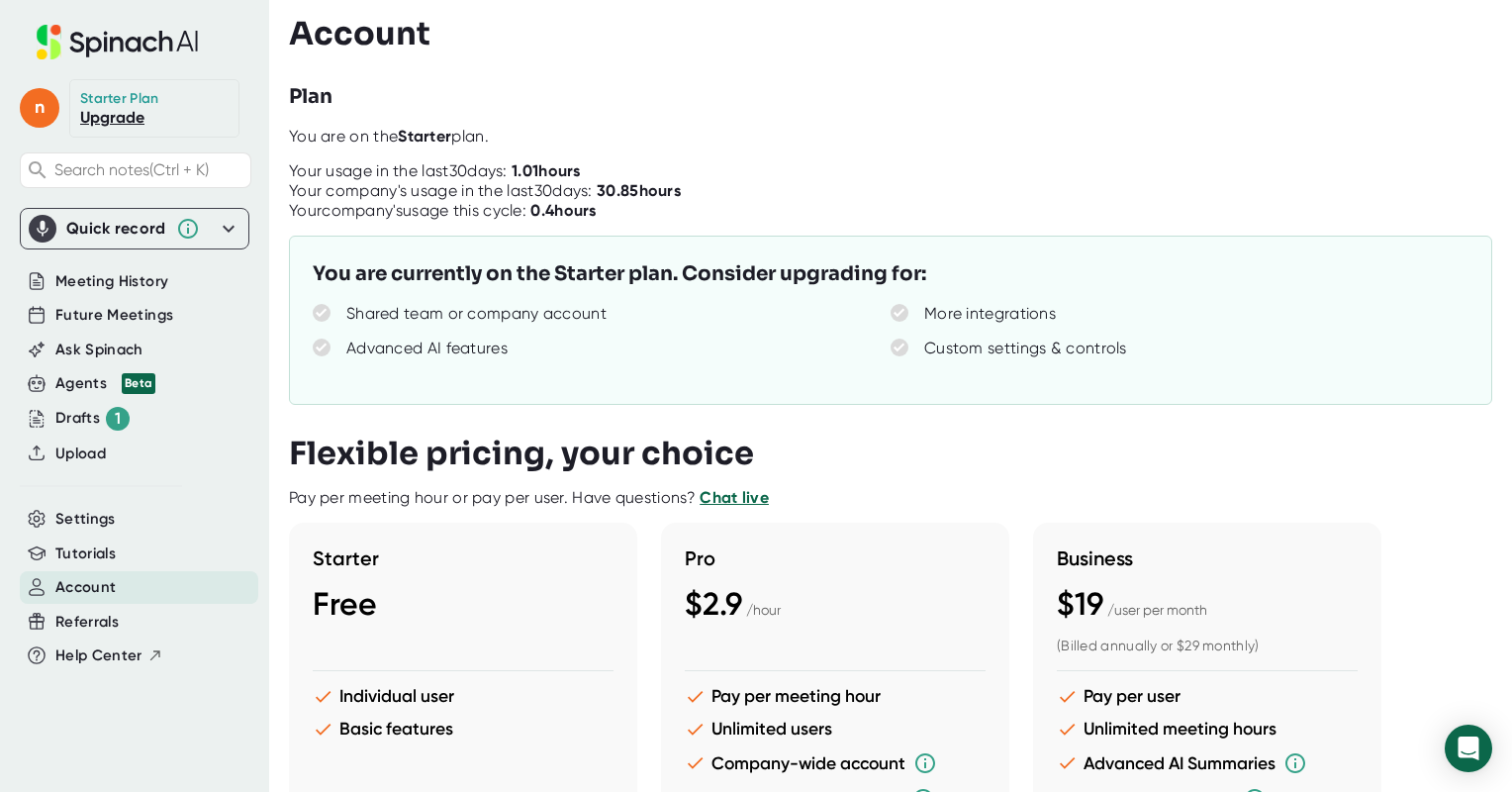 scroll, scrollTop: 0, scrollLeft: 0, axis: both 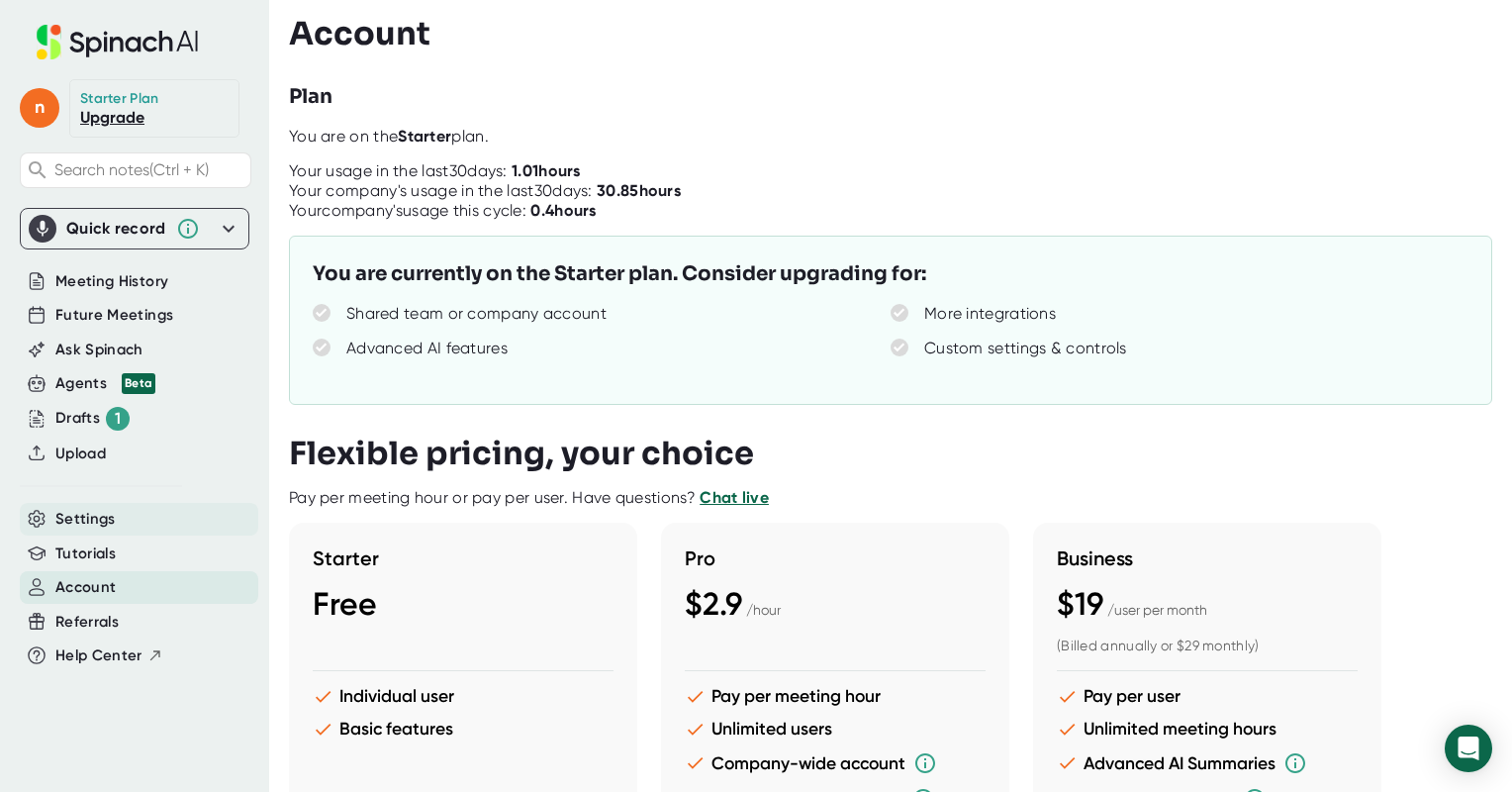 click on "Settings" at bounding box center [85, 519] 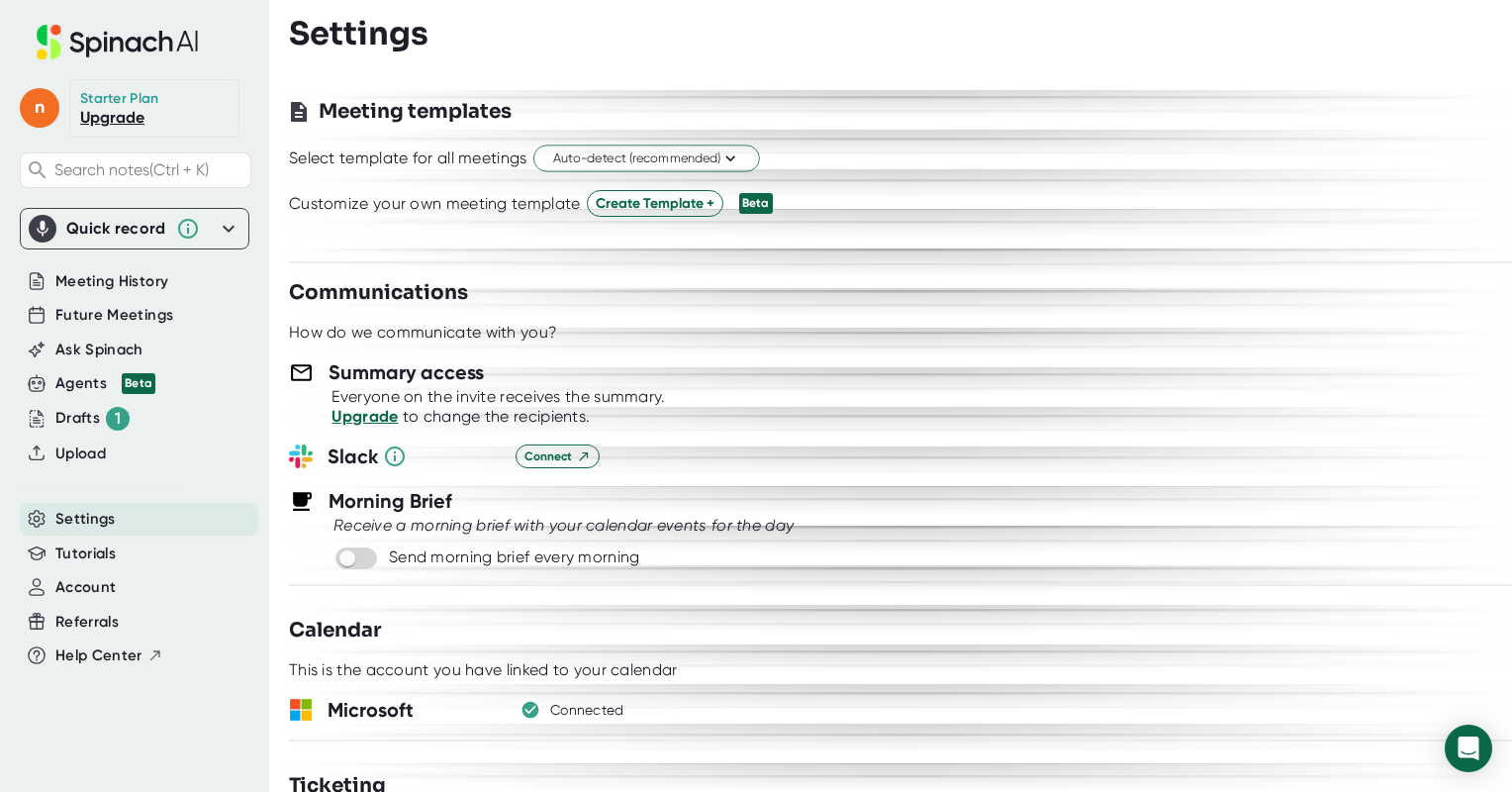 scroll, scrollTop: 0, scrollLeft: 0, axis: both 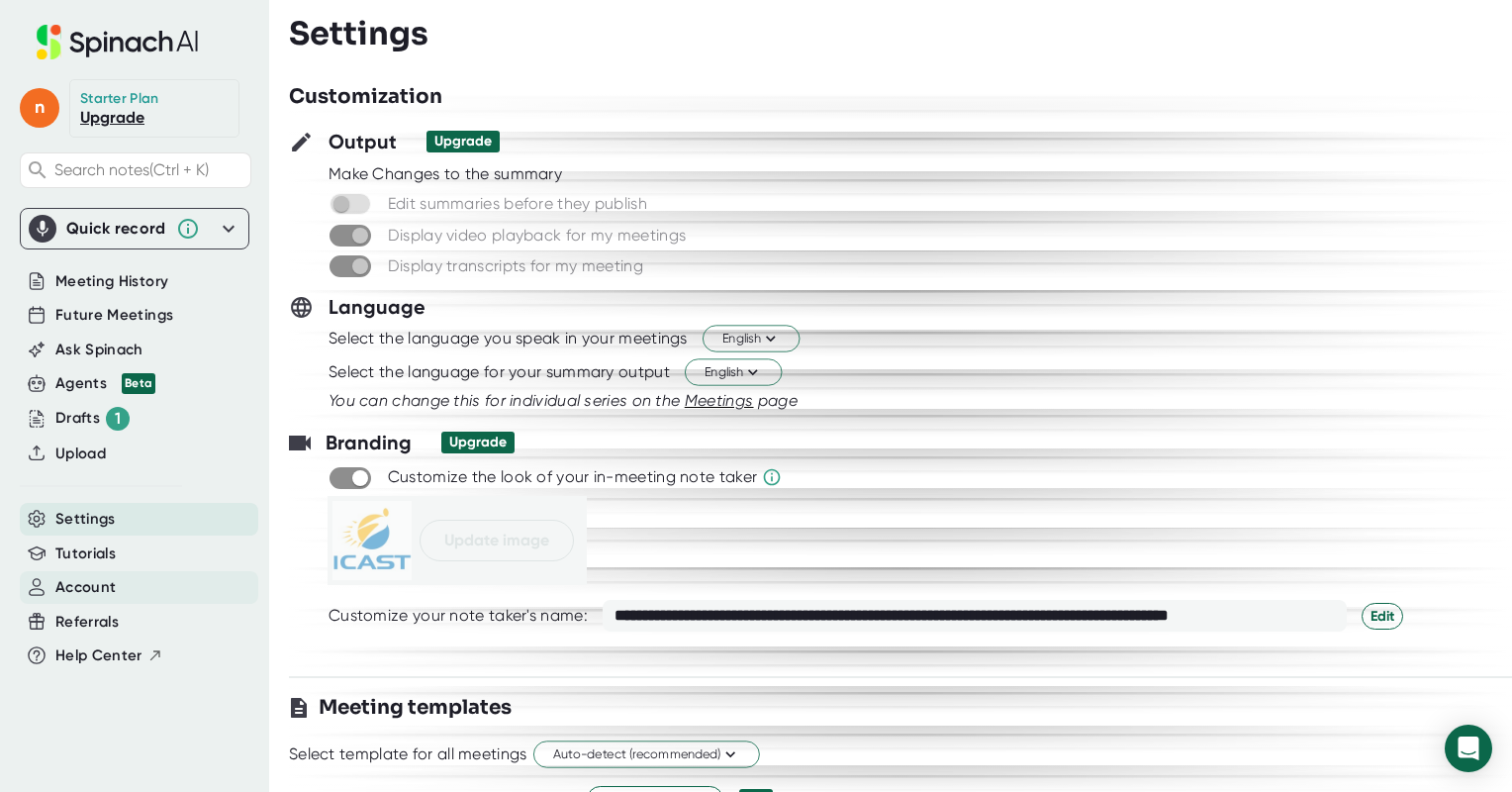 click on "Account" at bounding box center (85, 587) 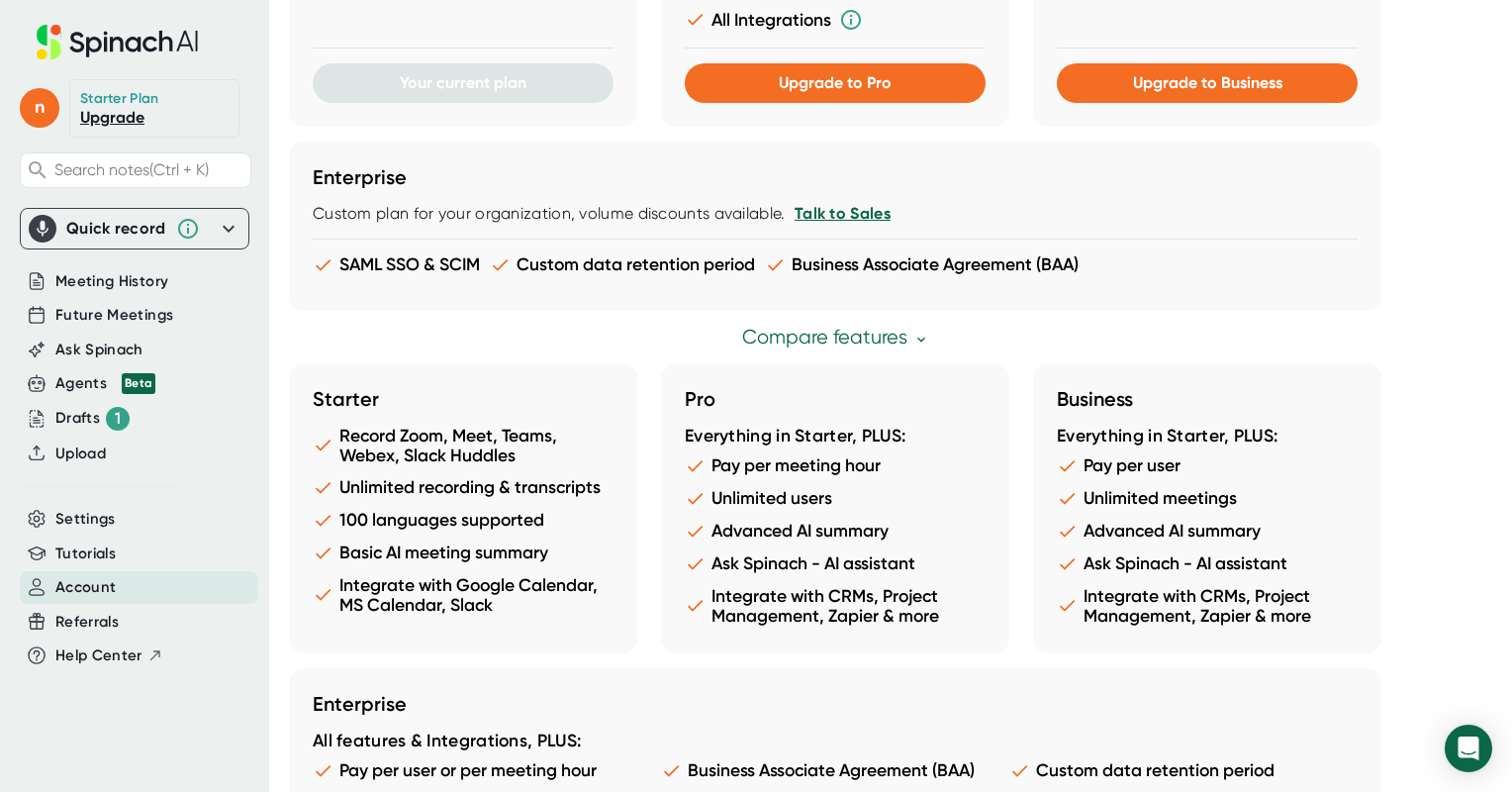scroll, scrollTop: 1077, scrollLeft: 0, axis: vertical 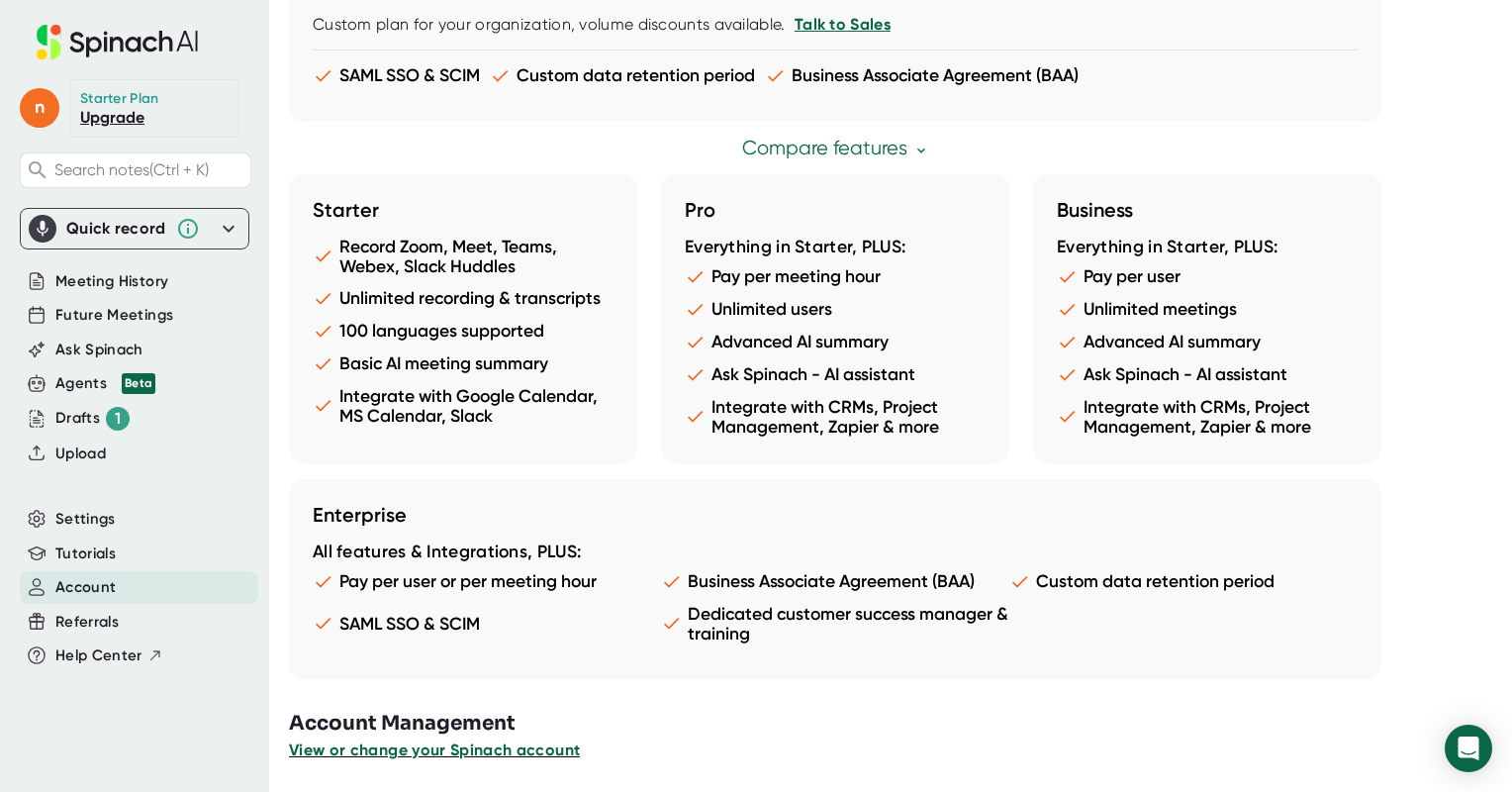 click on "View or change your Spinach account" at bounding box center [434, 749] 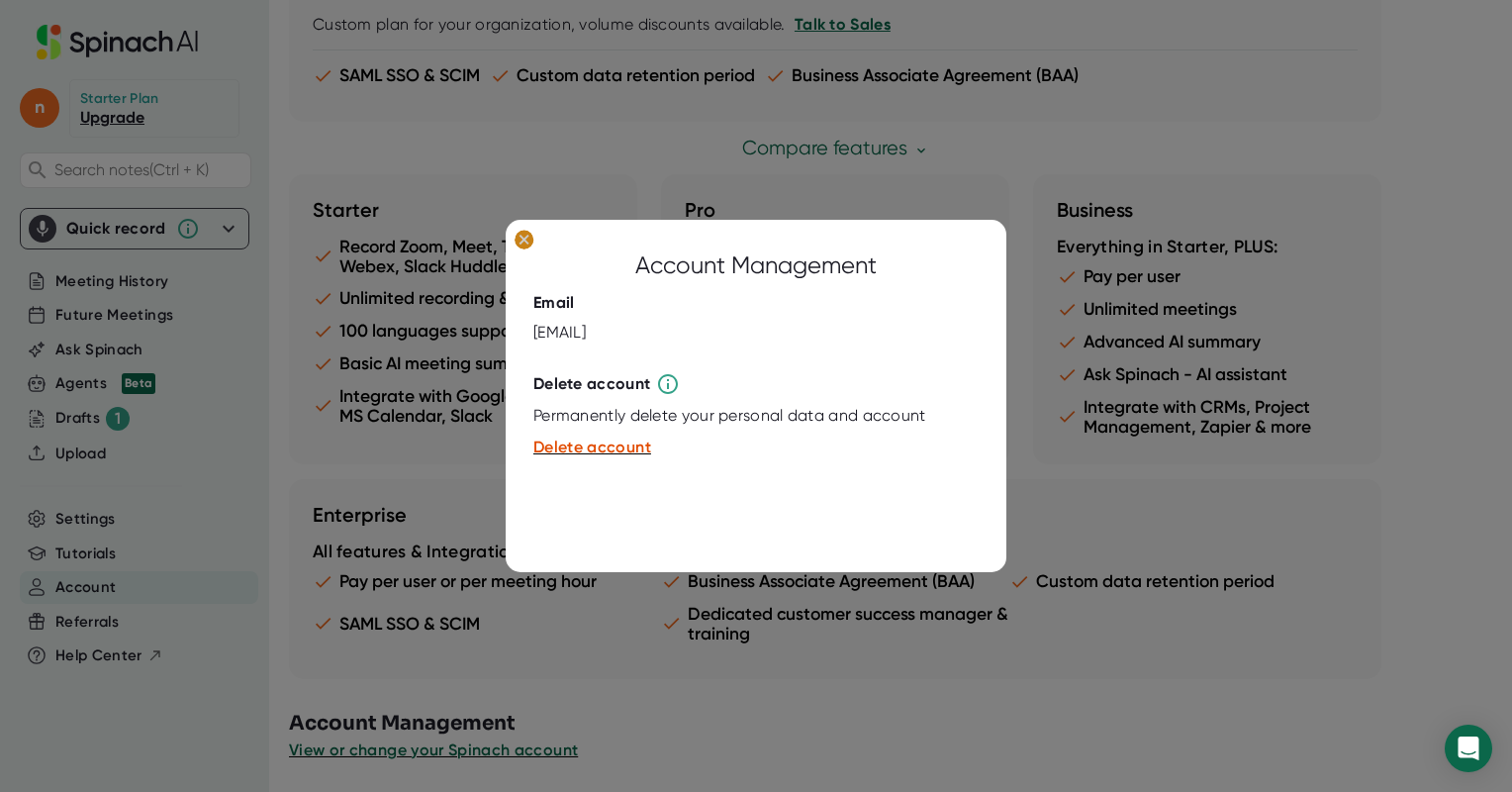 click 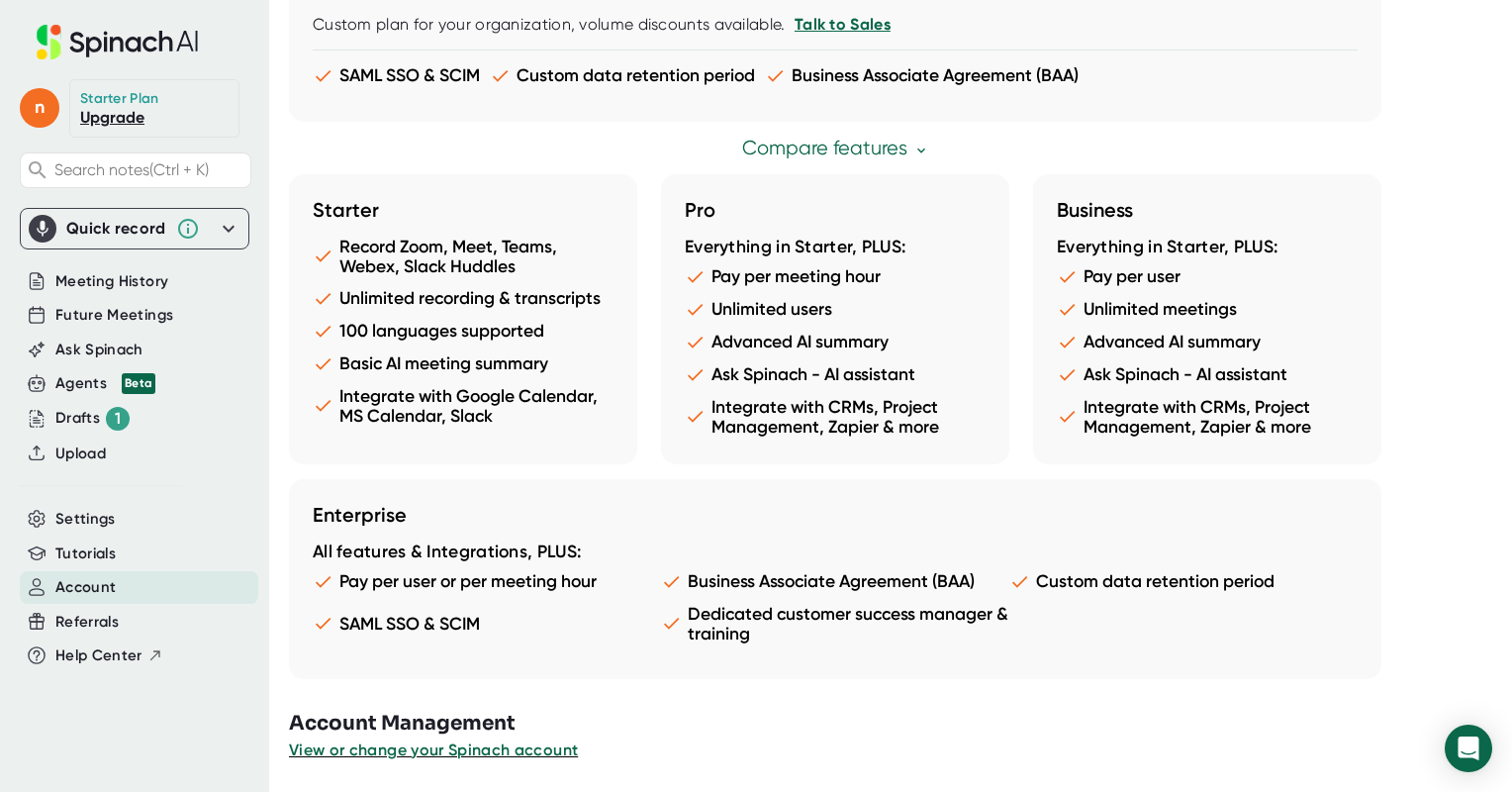 click on "Meeting History" at bounding box center (112, 281) 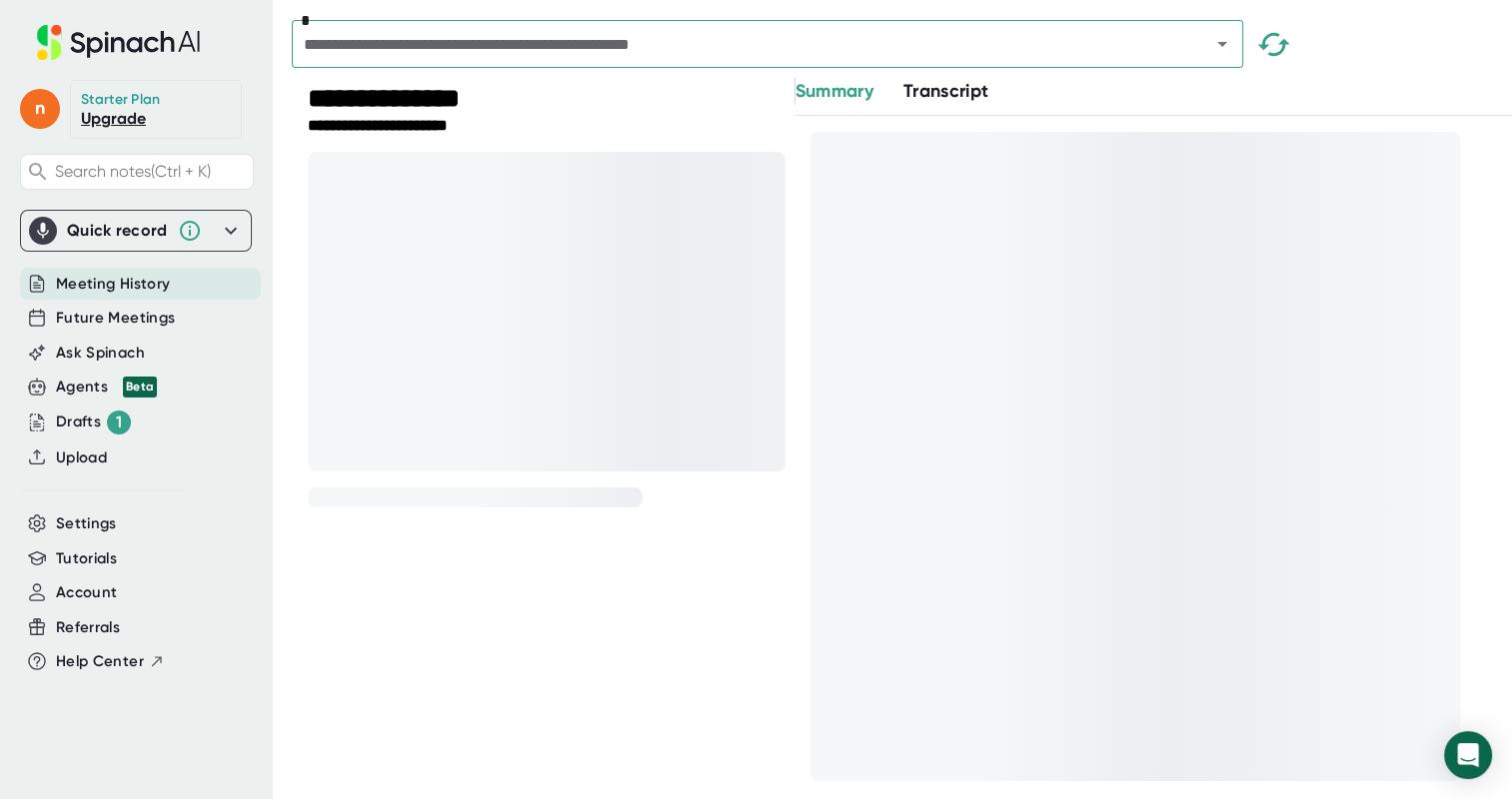 click 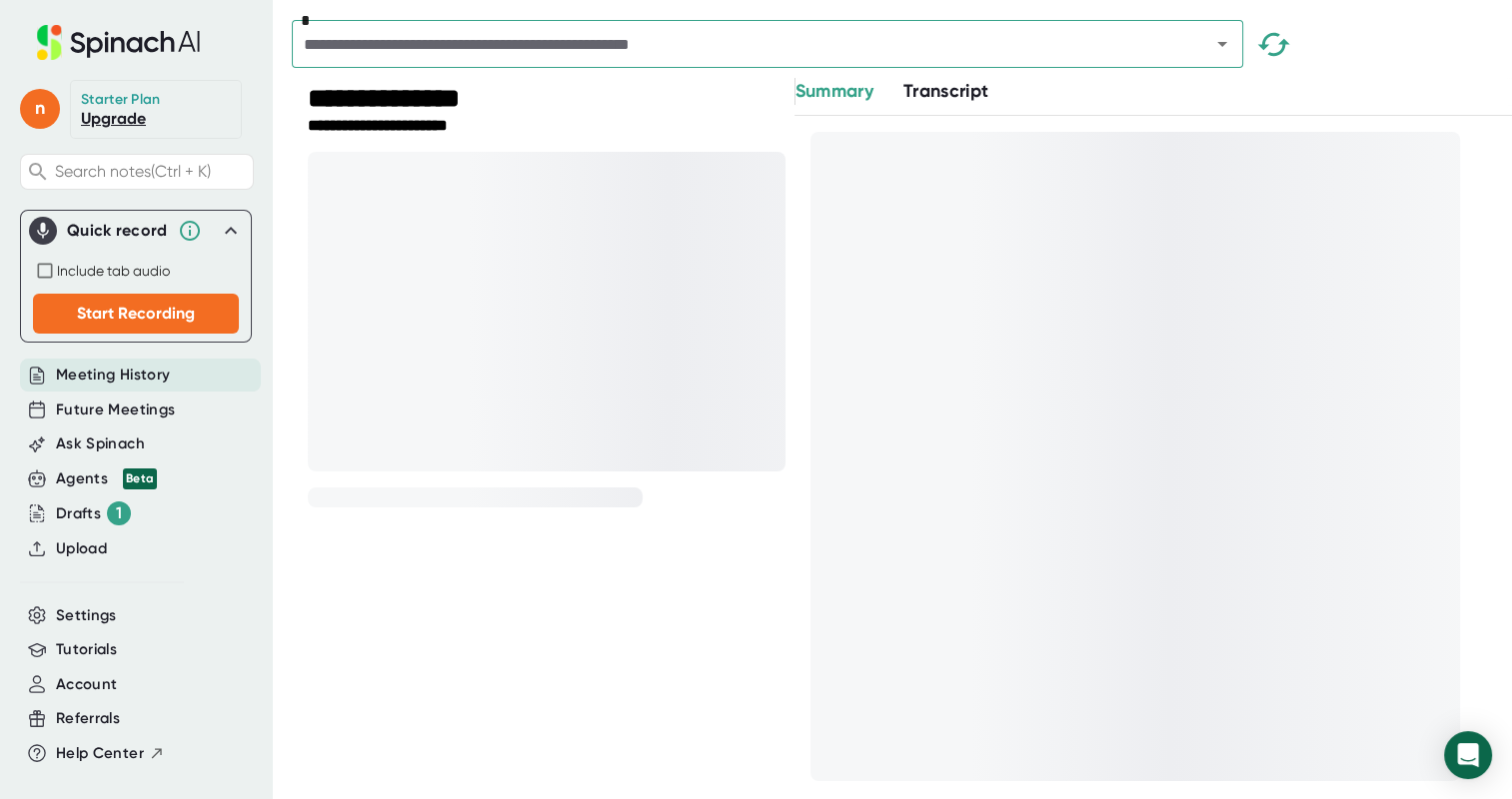 click on "Quick record Include tab audio Start Recording" at bounding box center [136, 277] 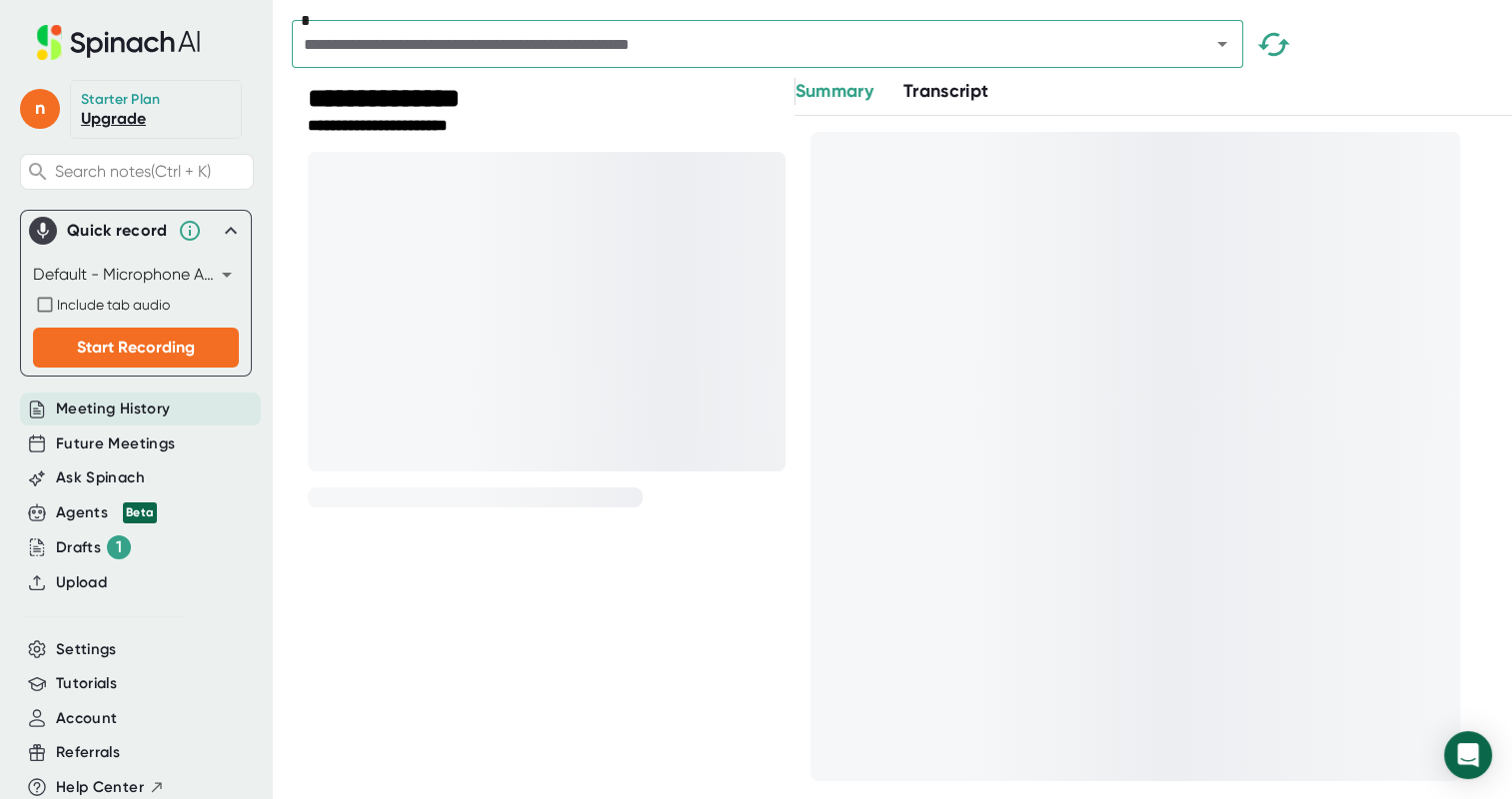 click on "Quick record Default - Microphone Array (2- Intel® Smart Sound Technology for Digital Microphones) default Include tab audio Start Recording" at bounding box center (136, 294) 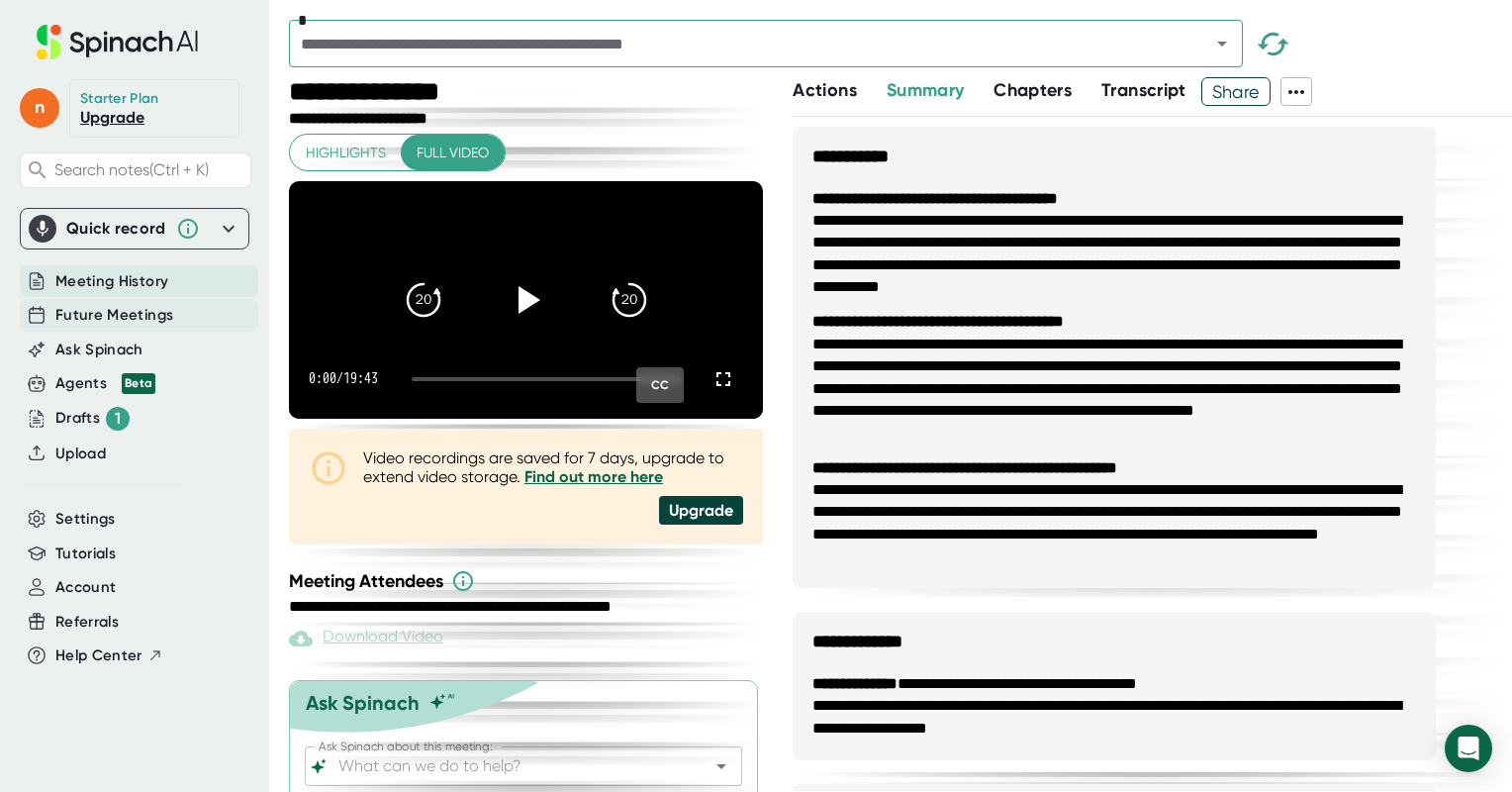 click on "Future Meetings" at bounding box center (114, 315) 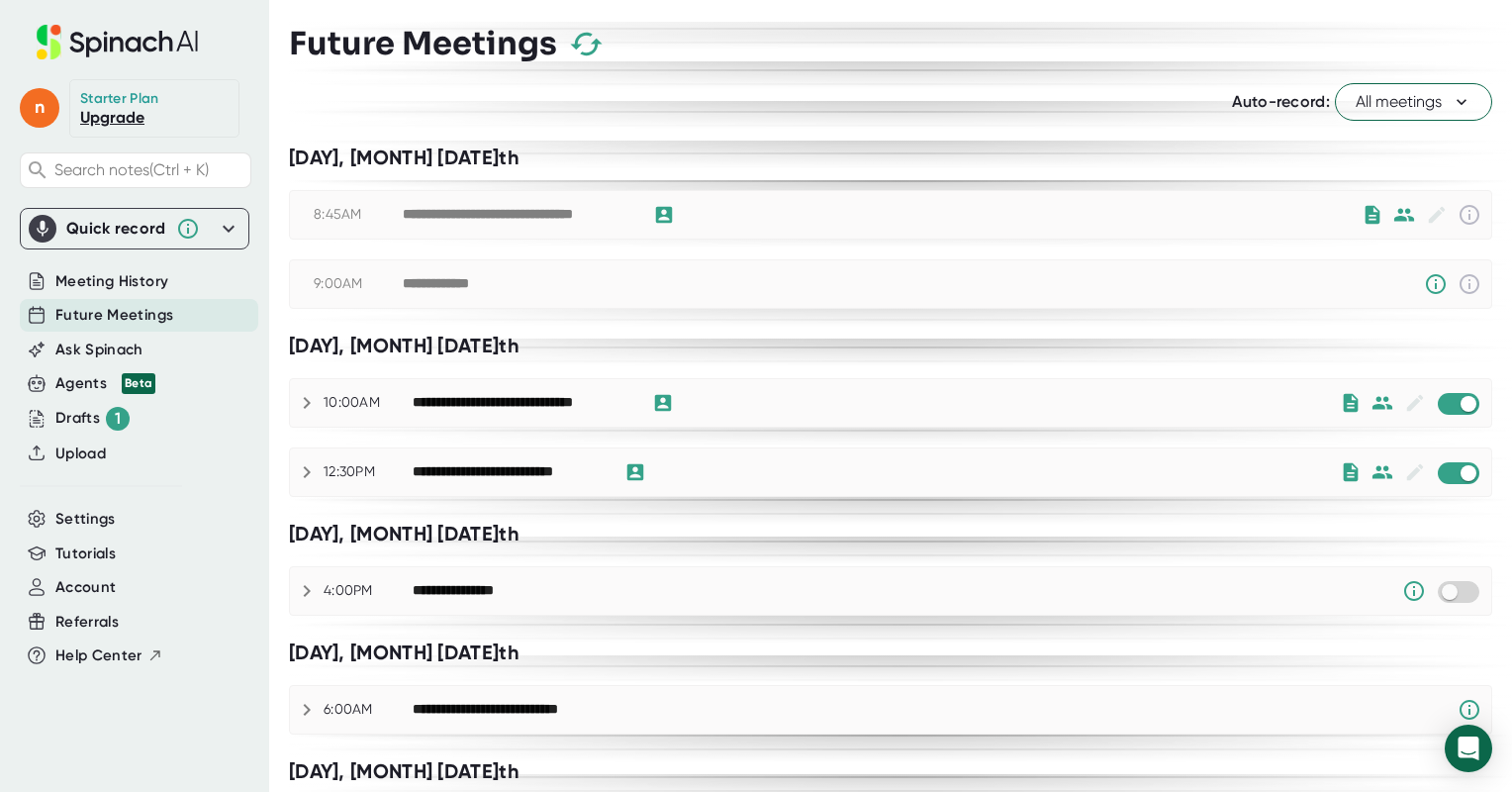 click on "All meetings" at bounding box center (1413, 102) 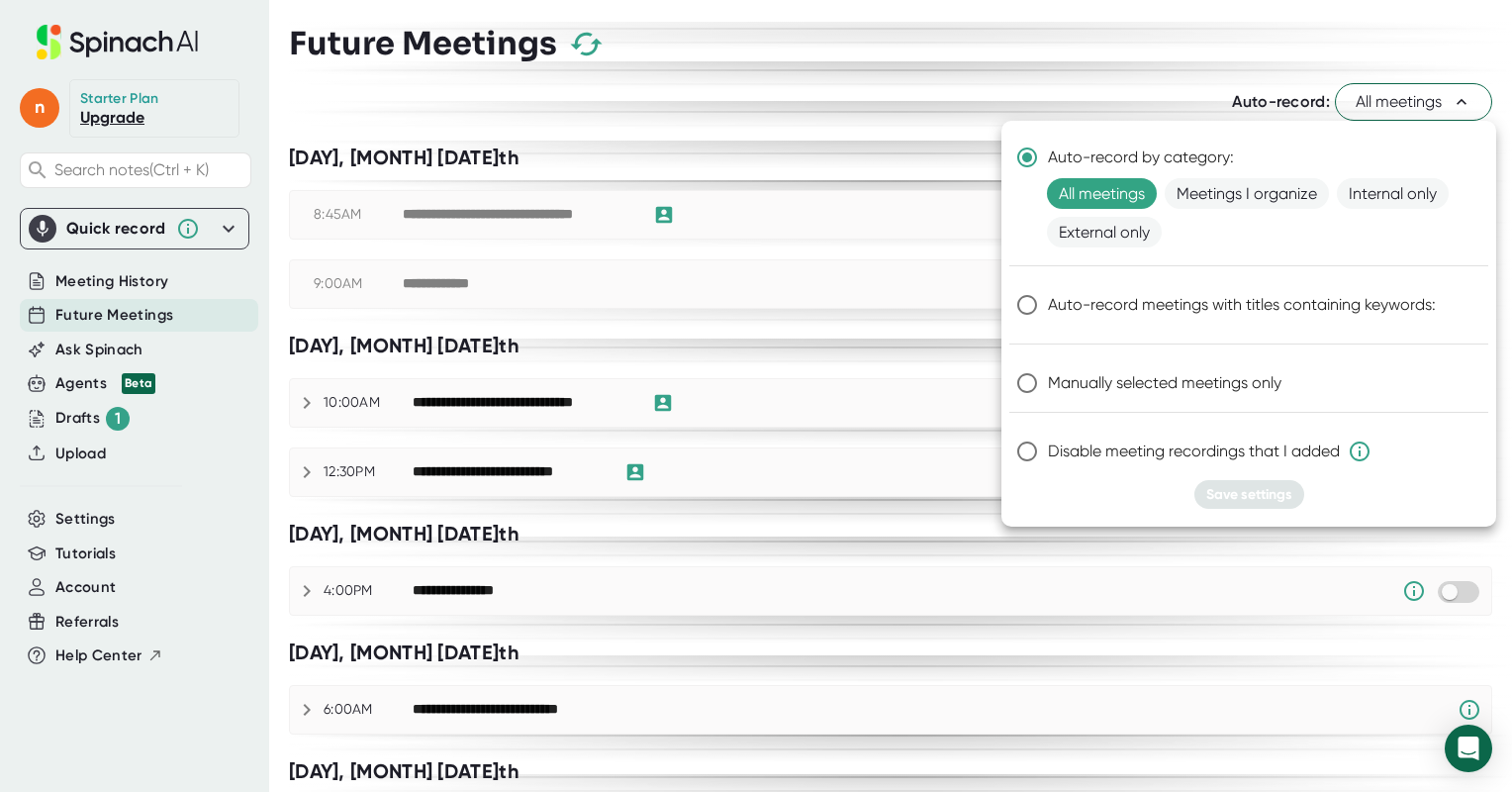 click on "Manually selected meetings only" at bounding box center (1165, 383) 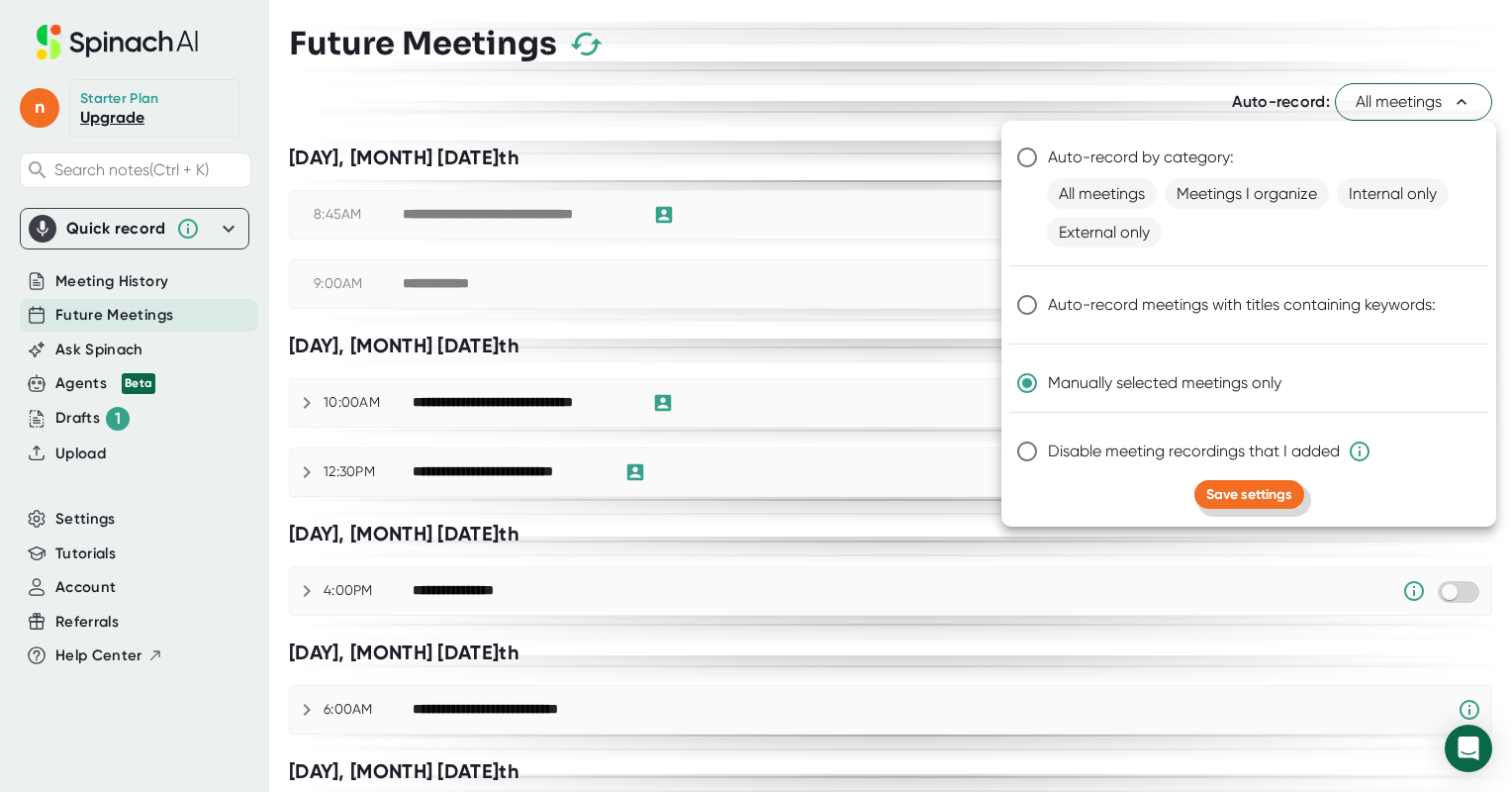 click on "Save settings" at bounding box center (1249, 494) 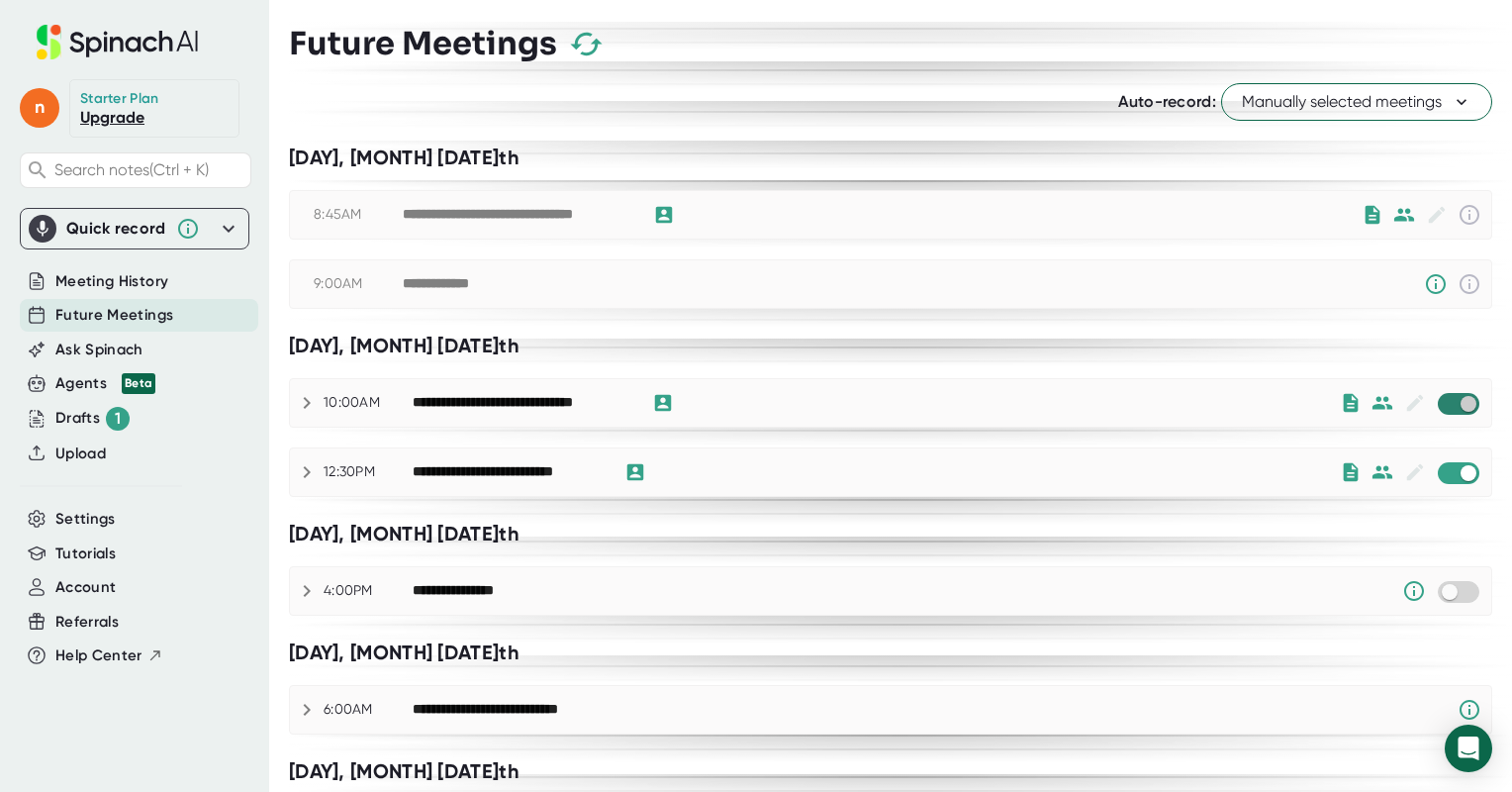click at bounding box center (1467, 404) 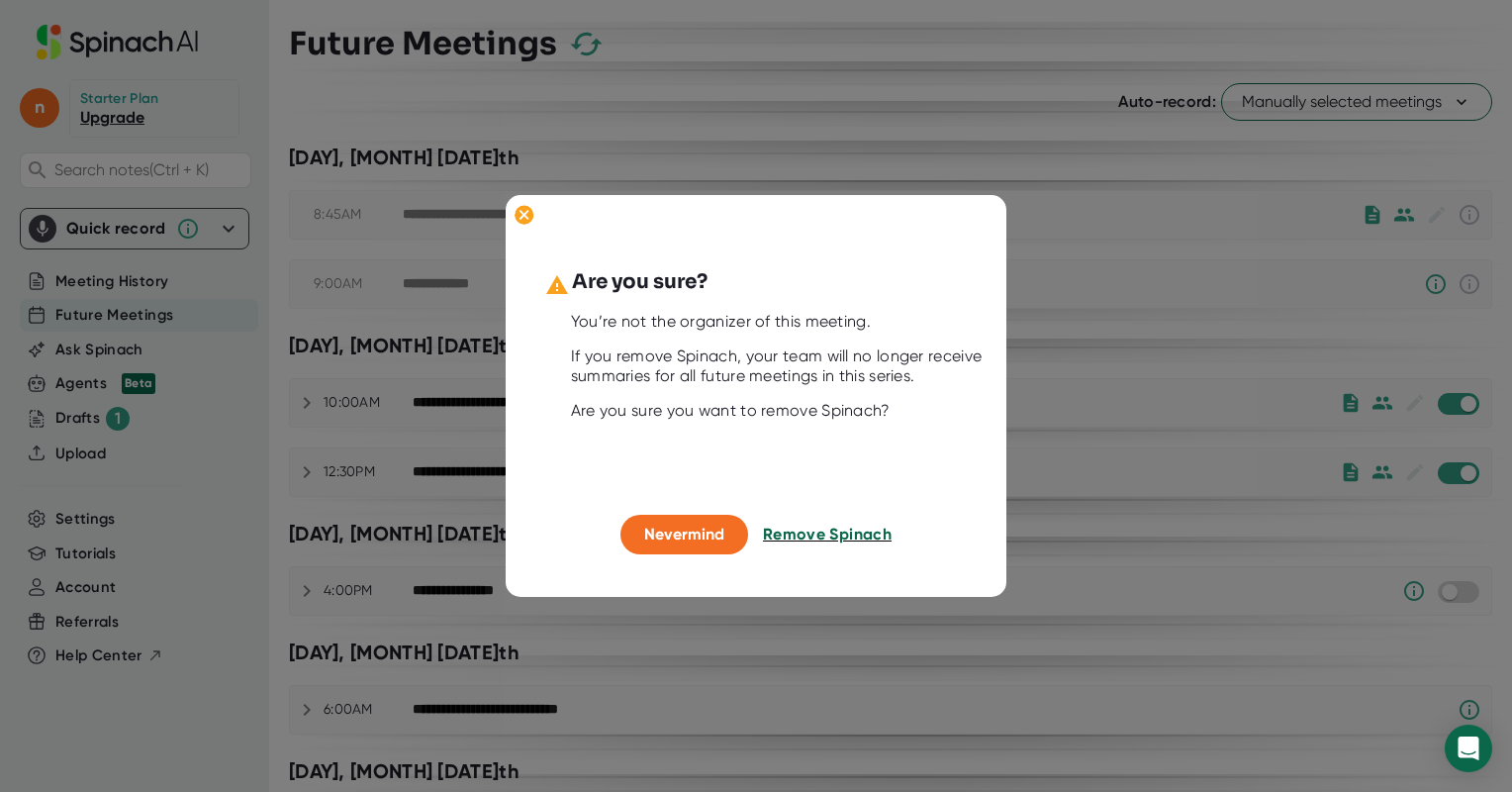 click on "Remove Spinach" at bounding box center [827, 534] 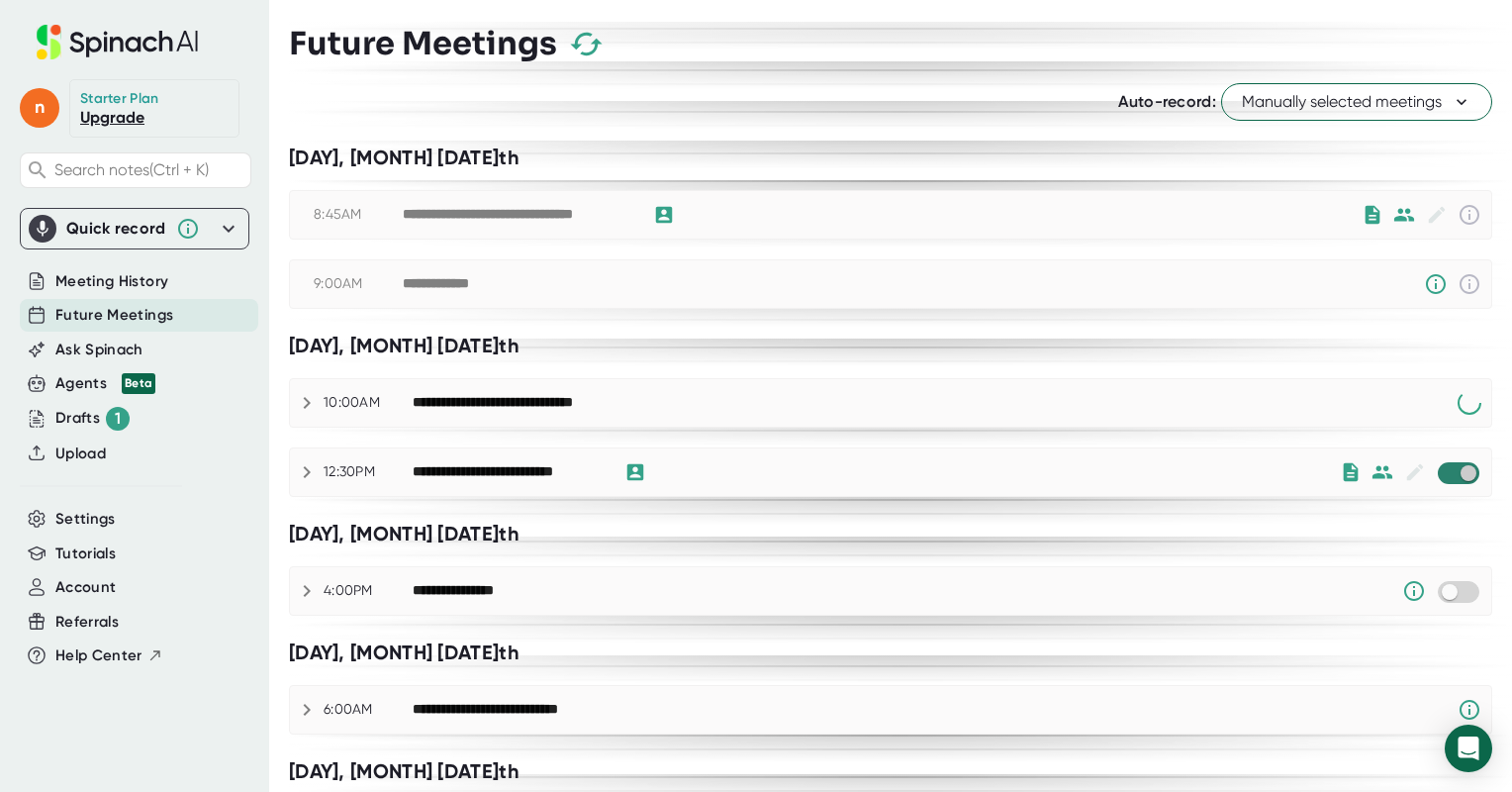 click at bounding box center (1467, 473) 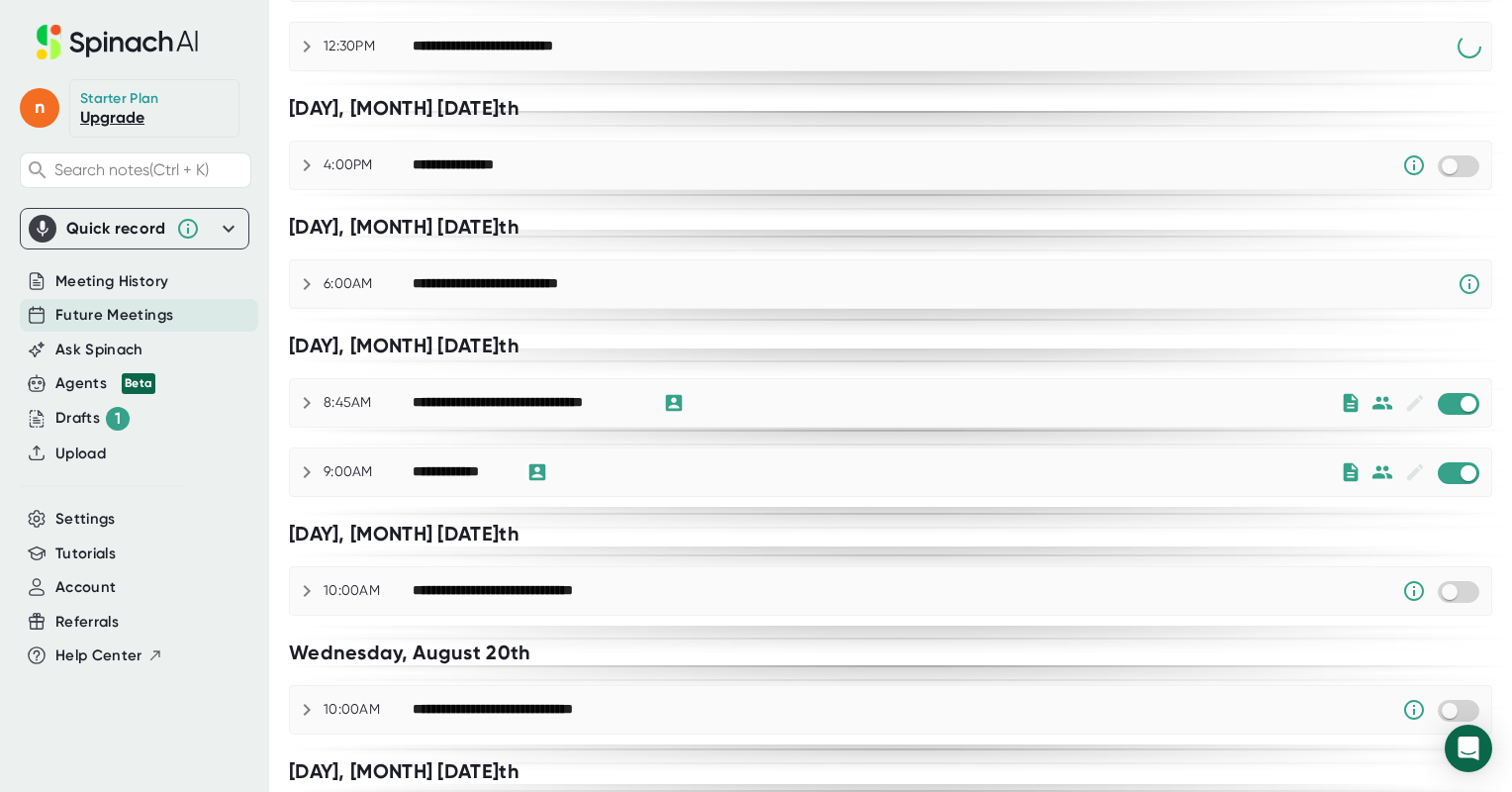 scroll, scrollTop: 457, scrollLeft: 0, axis: vertical 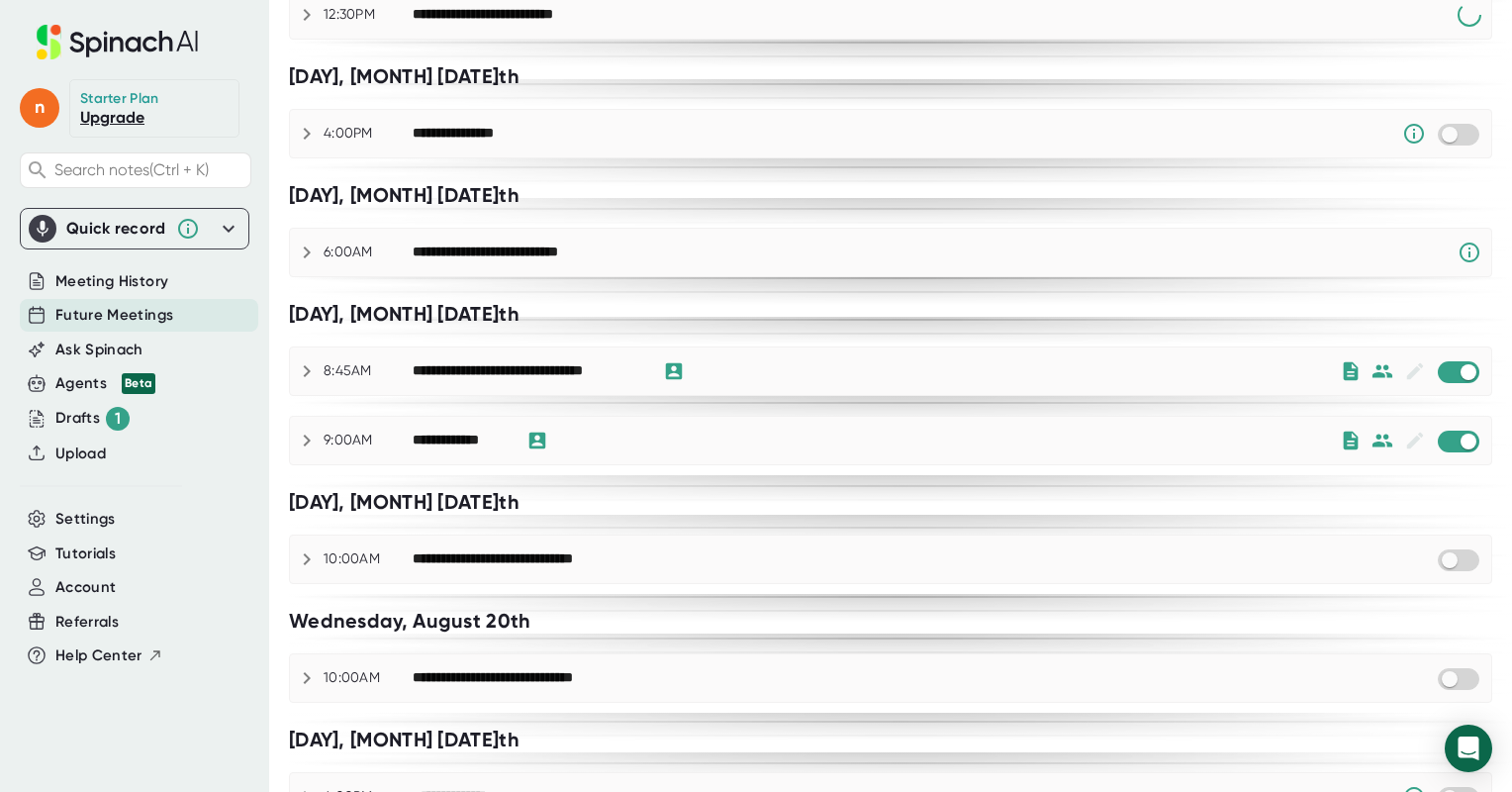 drag, startPoint x: 1308, startPoint y: 539, endPoint x: 1009, endPoint y: 93, distance: 536.95158 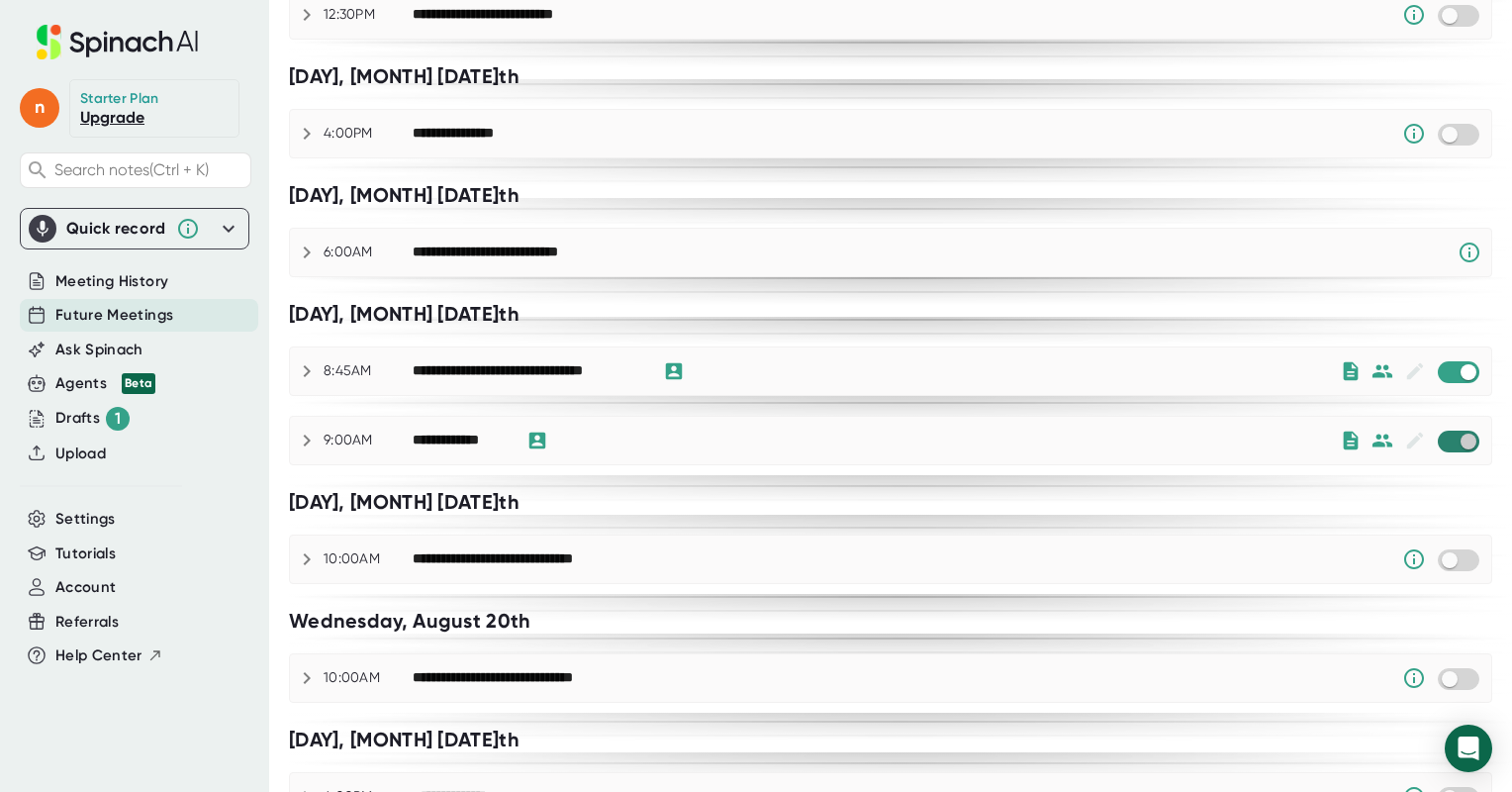 click at bounding box center (1467, 442) 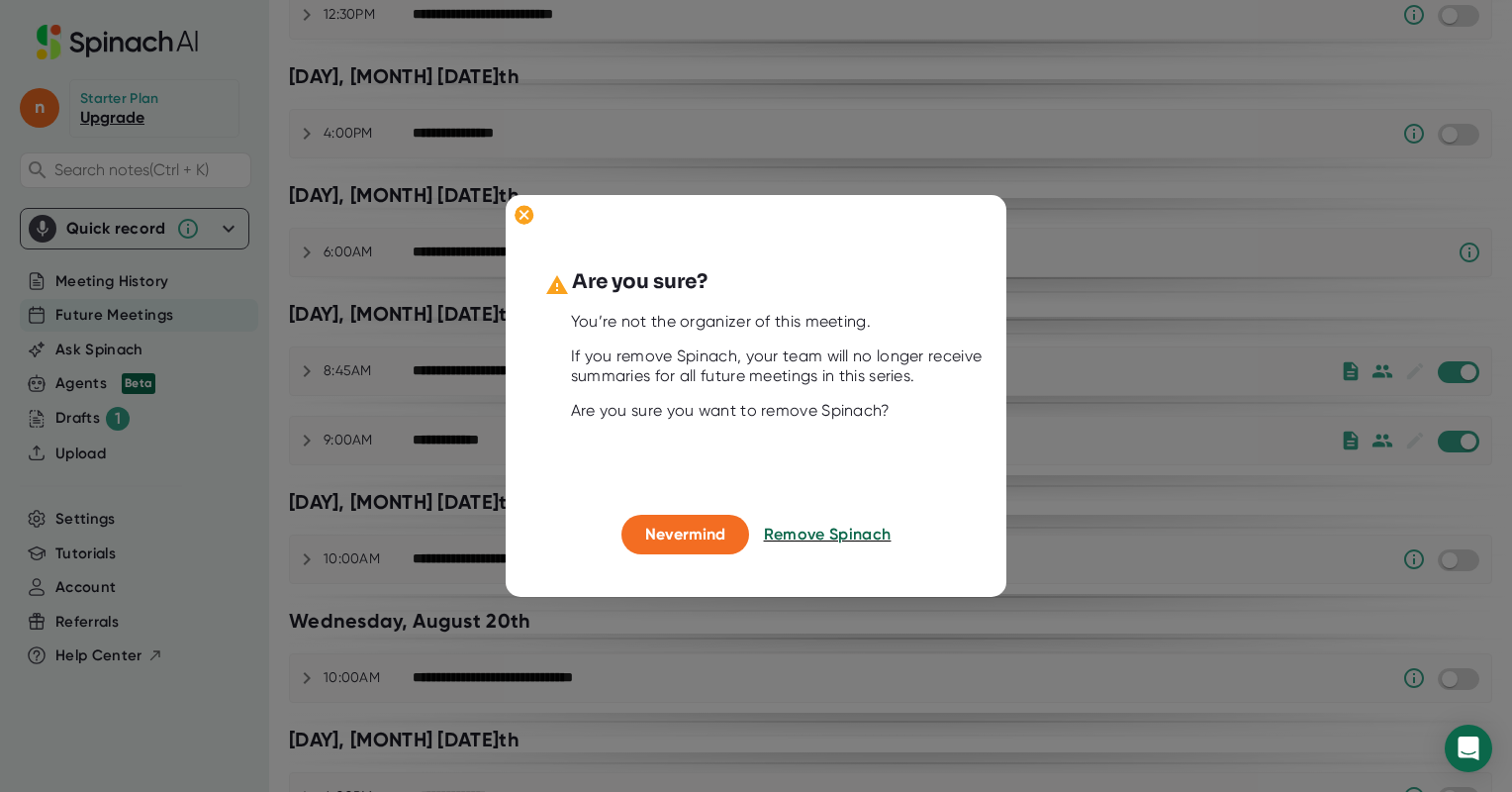 click at bounding box center [756, 396] 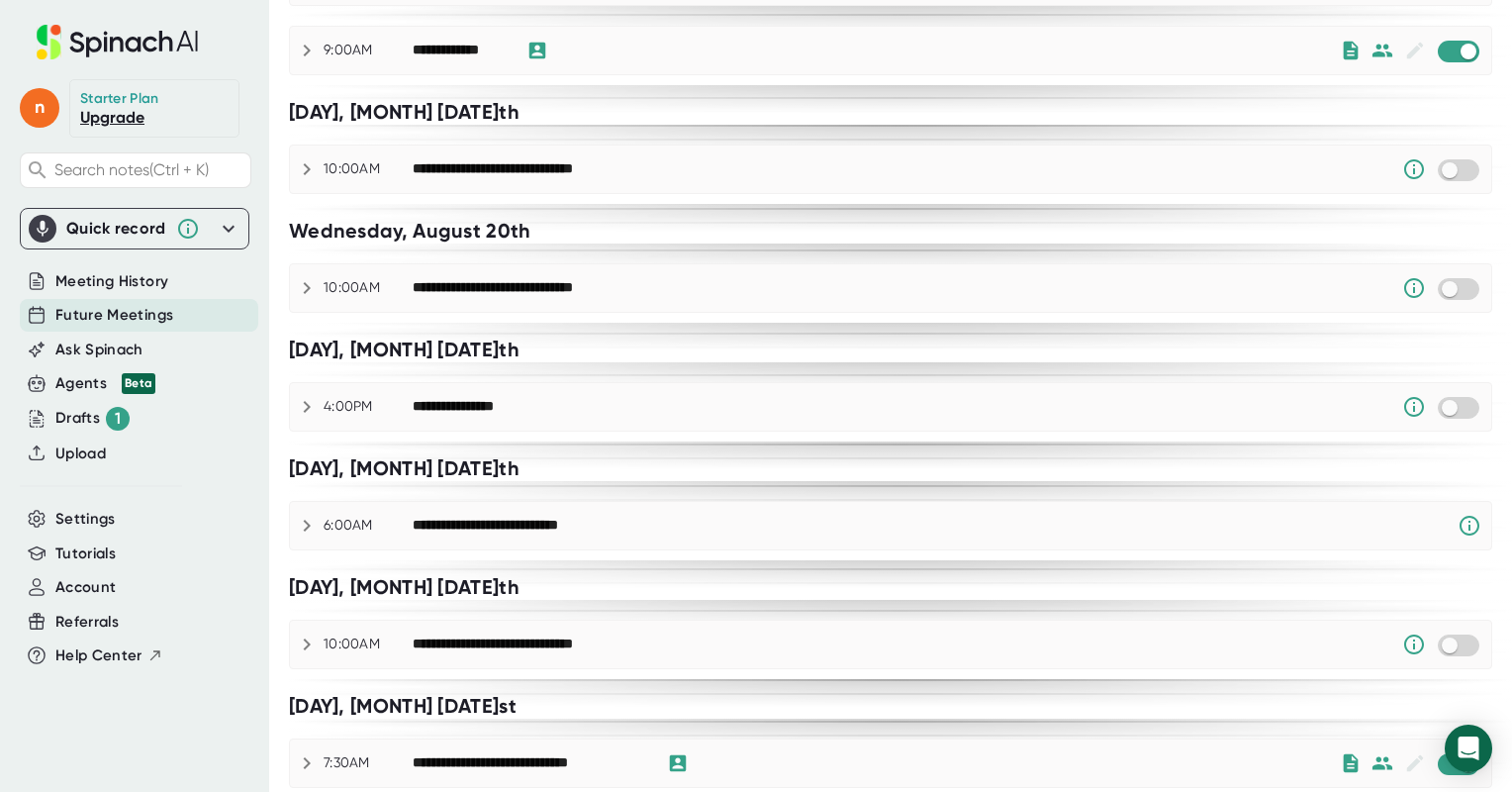 scroll, scrollTop: 473, scrollLeft: 0, axis: vertical 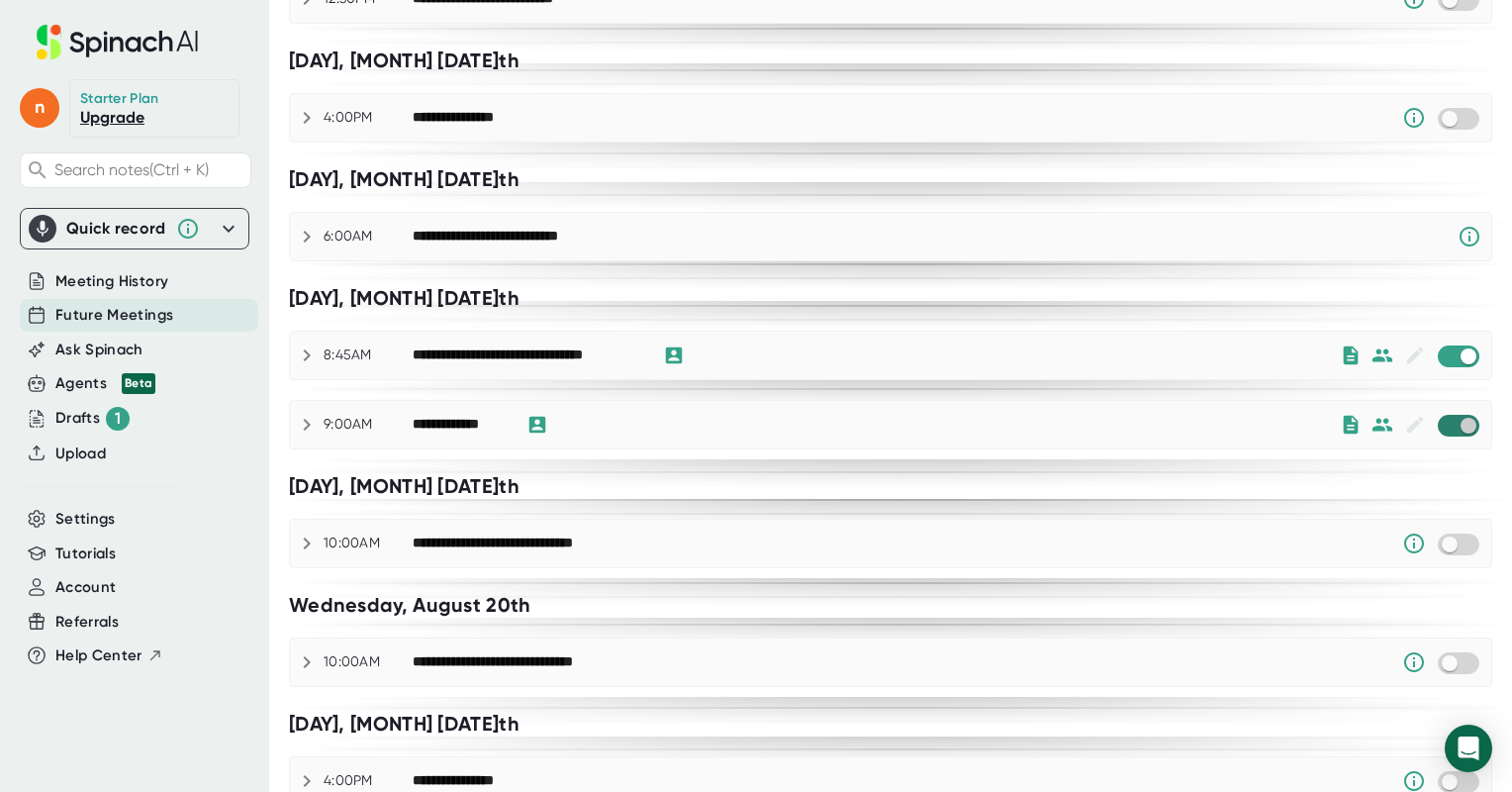 click at bounding box center (1467, 426) 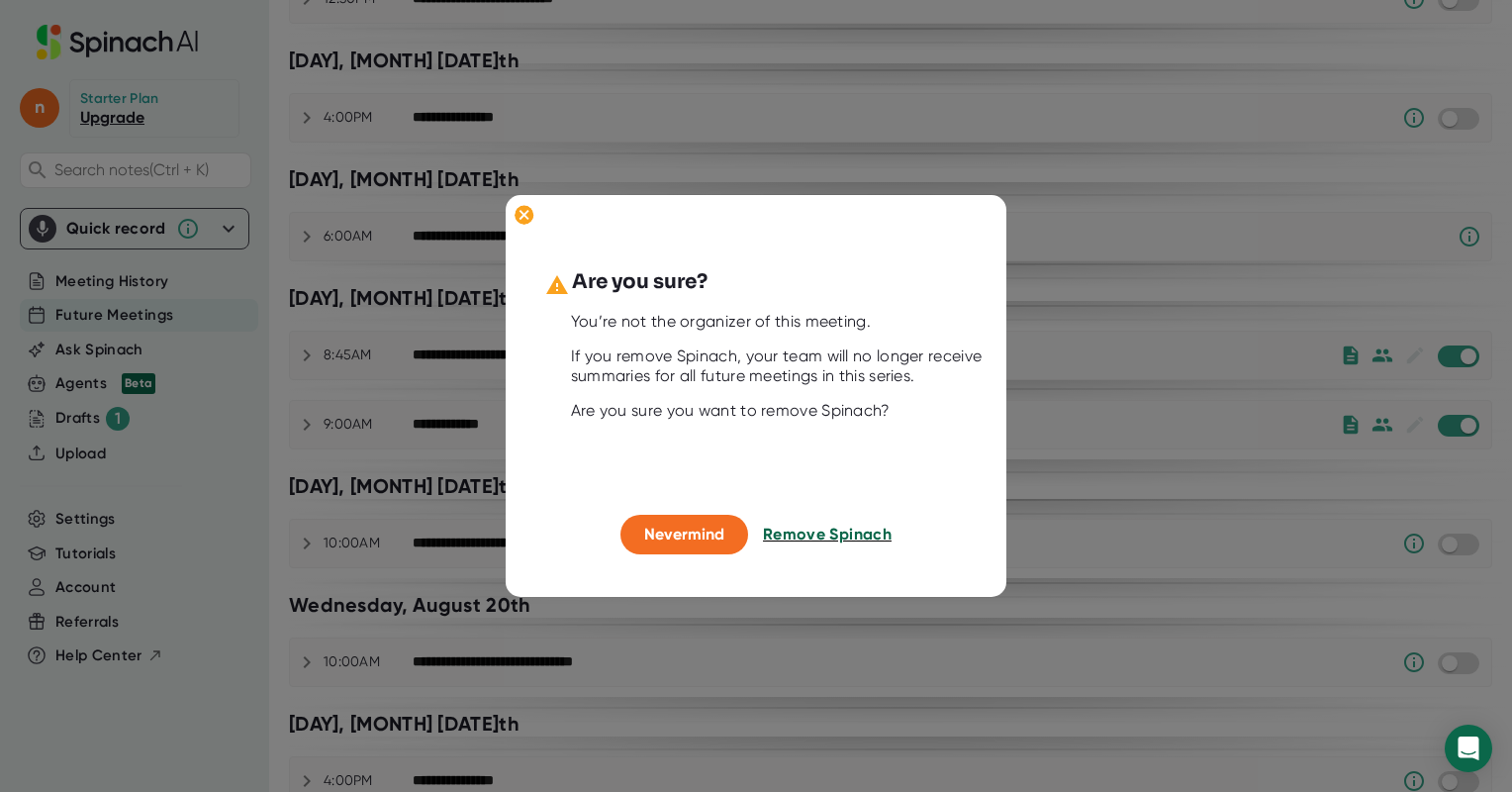 click on "Remove Spinach" at bounding box center (827, 534) 